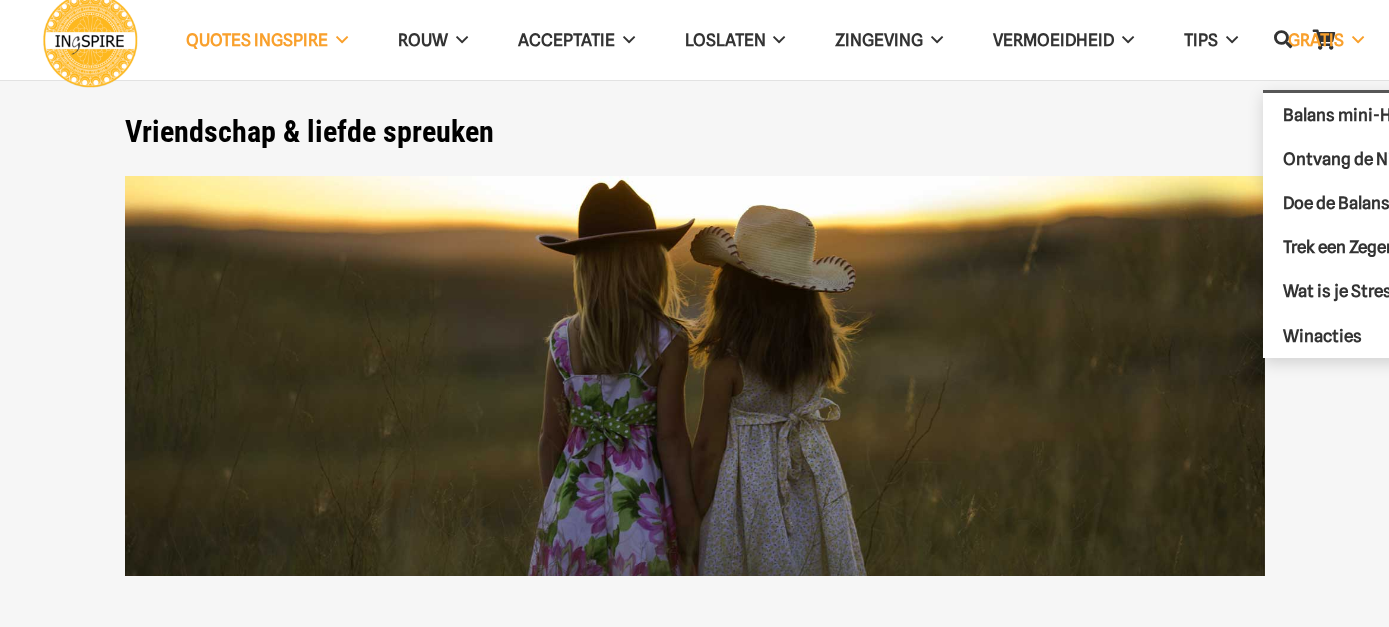 scroll, scrollTop: 0, scrollLeft: 0, axis: both 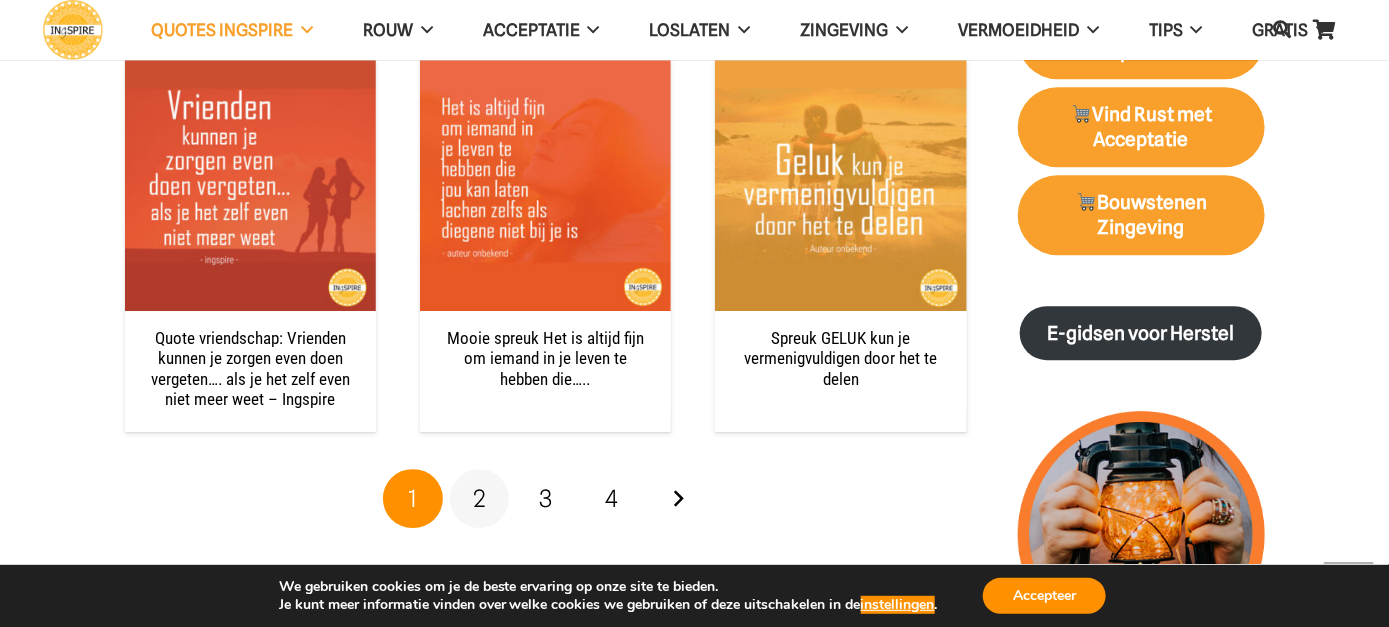 click on "2" at bounding box center (479, 498) 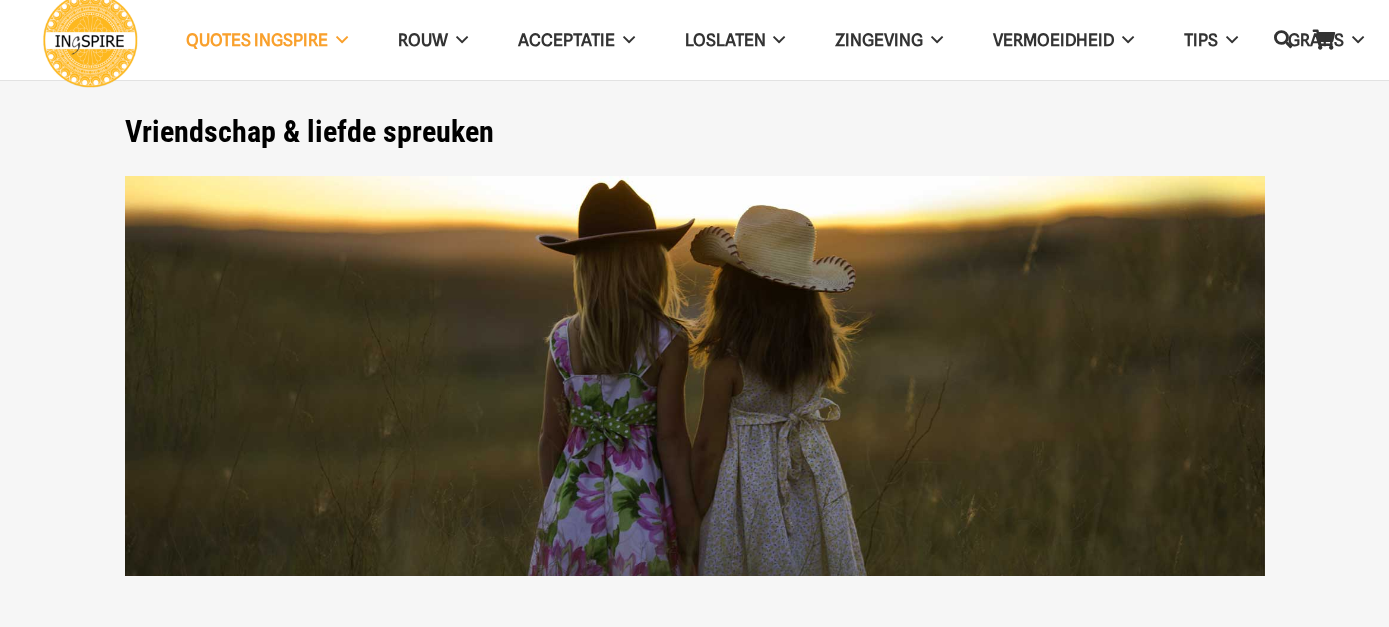 scroll, scrollTop: 0, scrollLeft: 0, axis: both 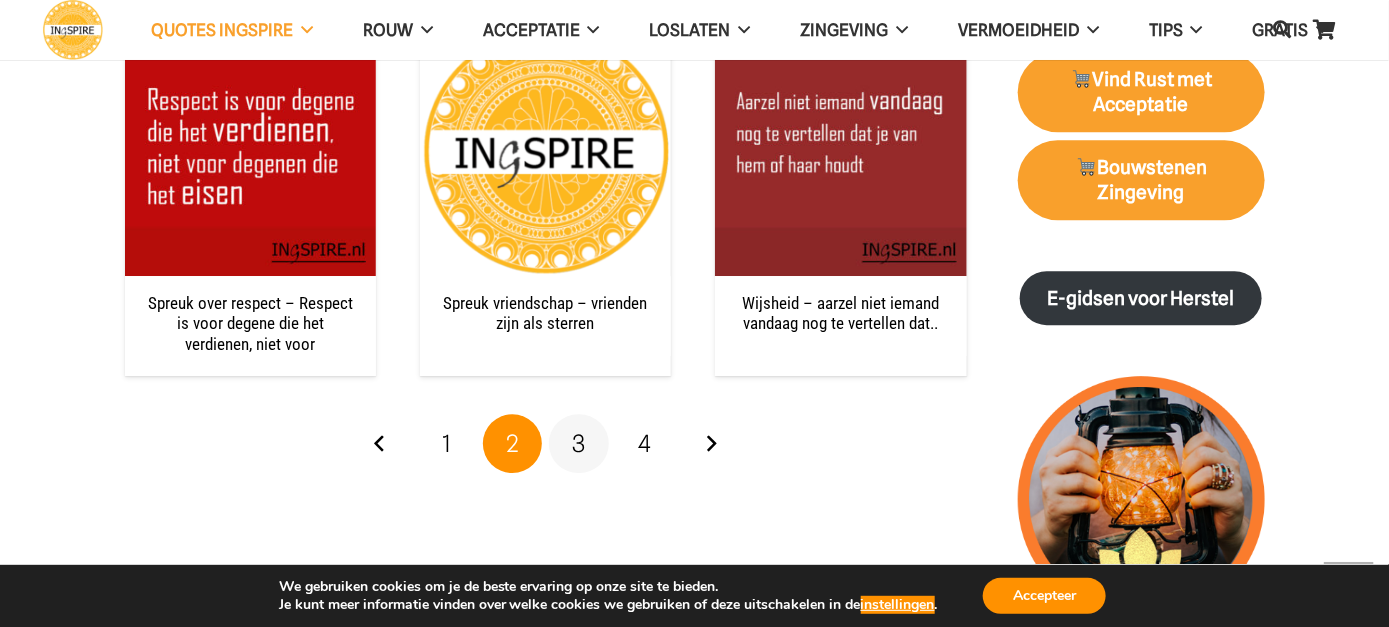 click on "3" at bounding box center [578, 443] 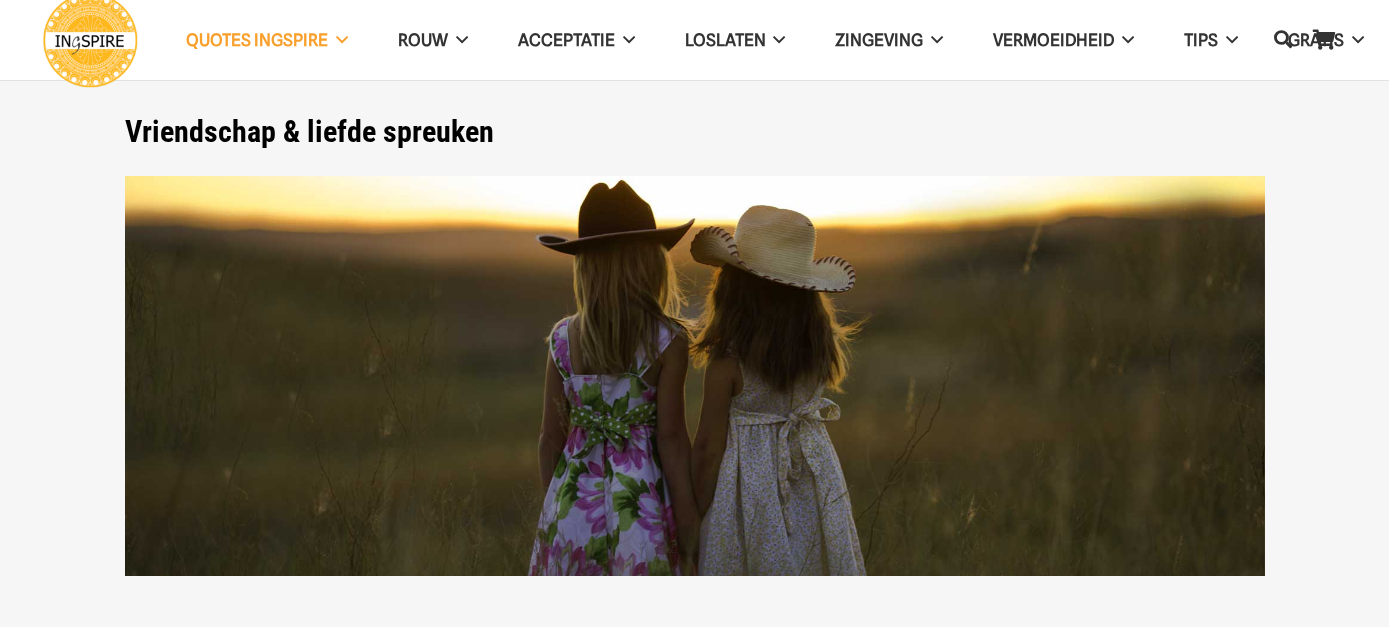 scroll, scrollTop: 0, scrollLeft: 0, axis: both 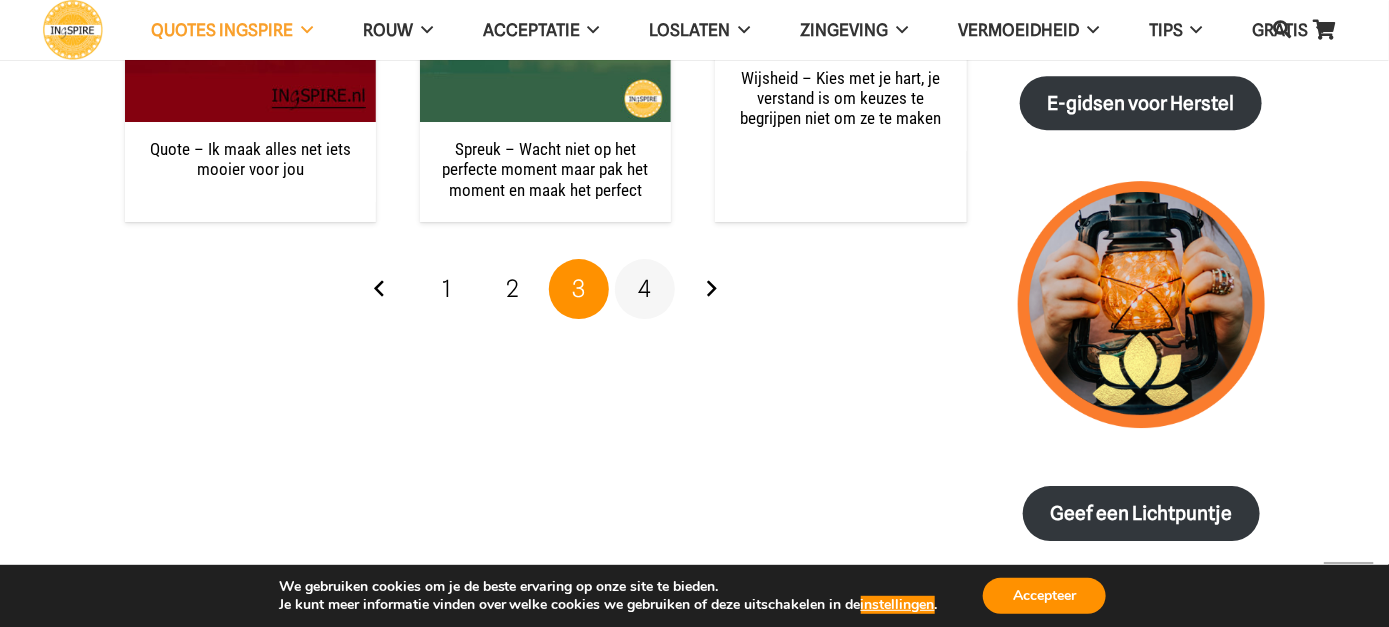 click on "4" at bounding box center [645, 288] 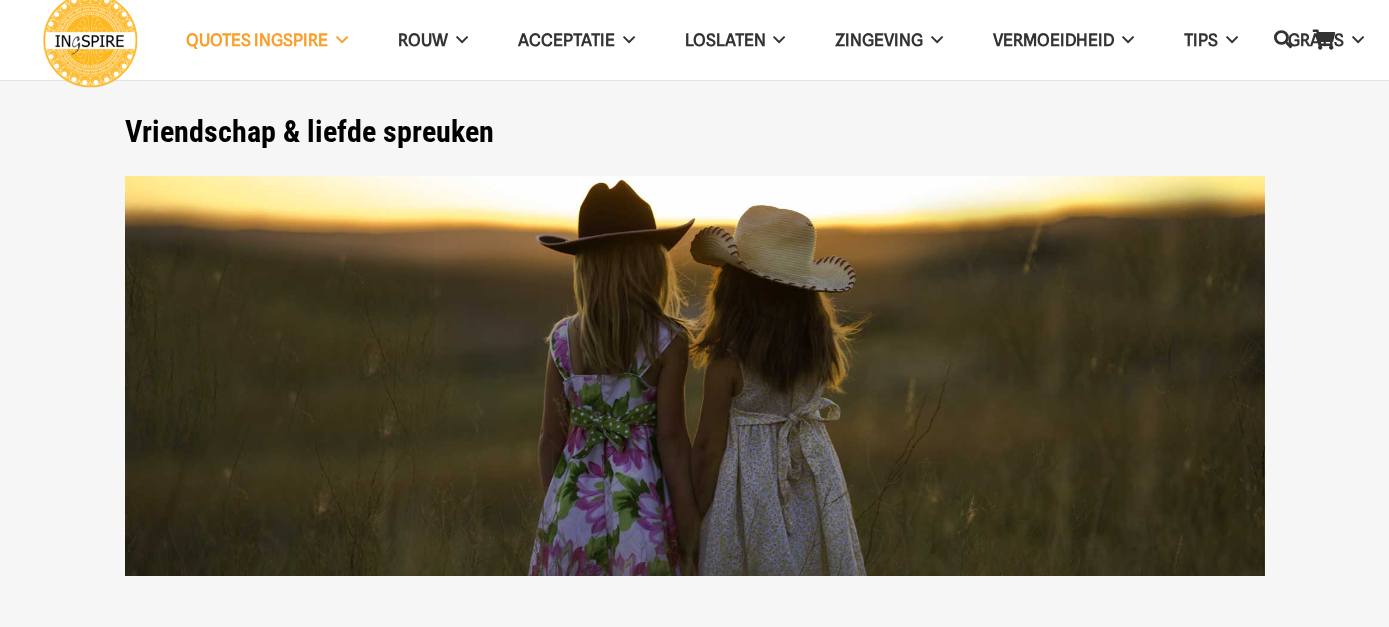 scroll, scrollTop: 0, scrollLeft: 0, axis: both 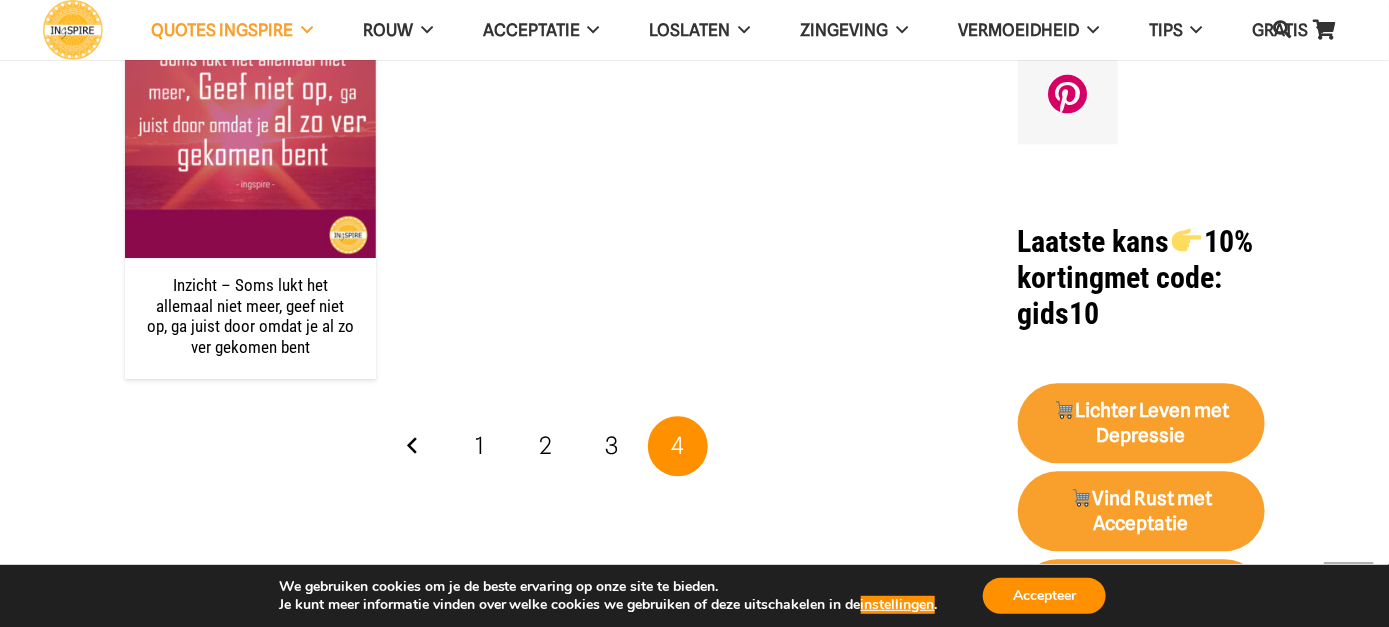 drag, startPoint x: 1017, startPoint y: 220, endPoint x: 1016, endPoint y: 230, distance: 10.049875 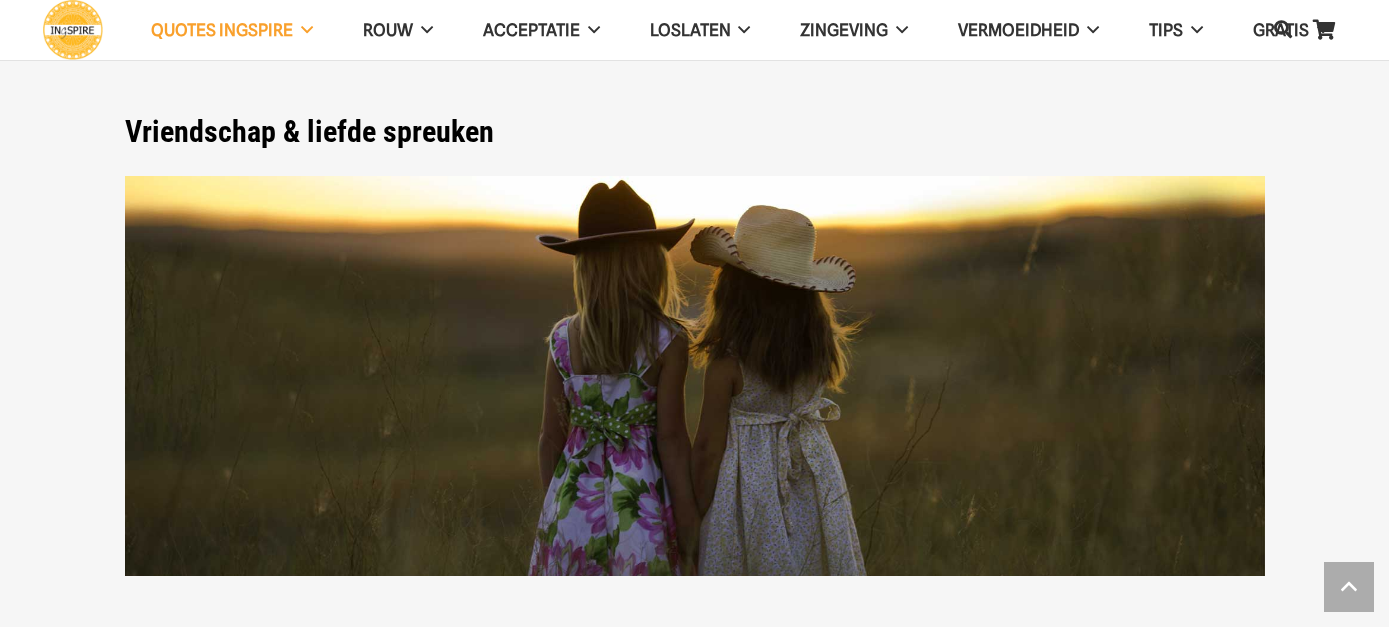 scroll, scrollTop: 2126, scrollLeft: 0, axis: vertical 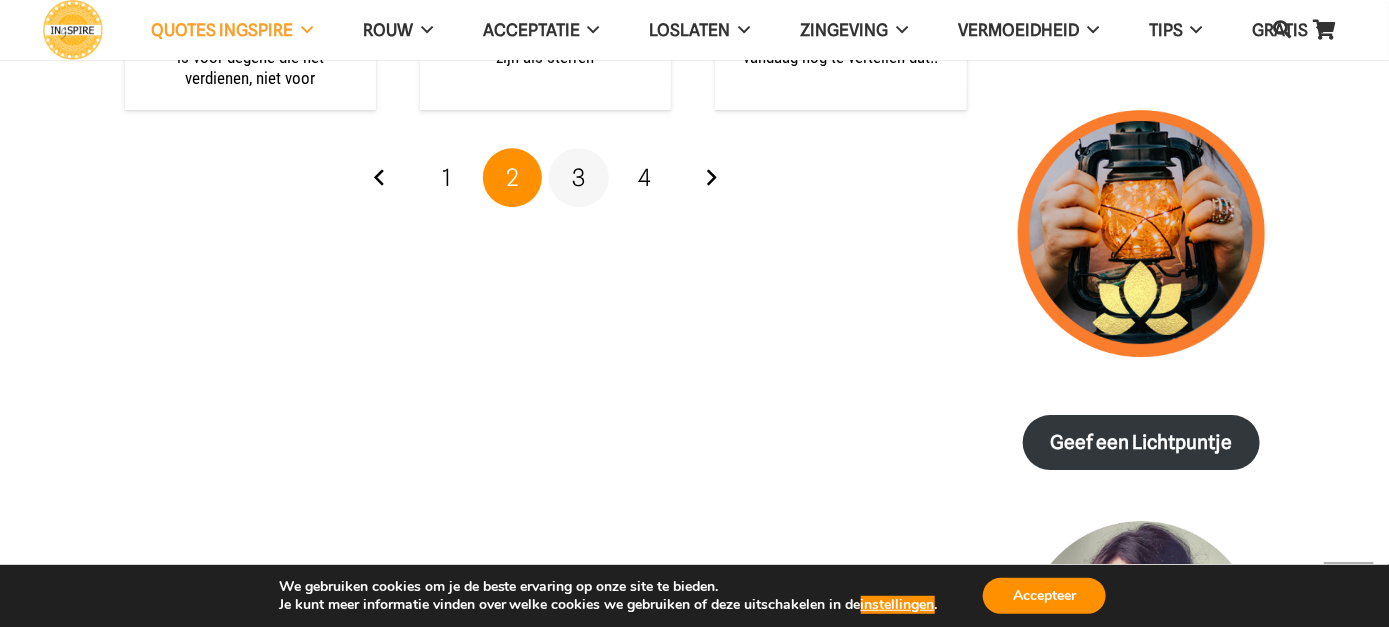 click on "3" at bounding box center [578, 177] 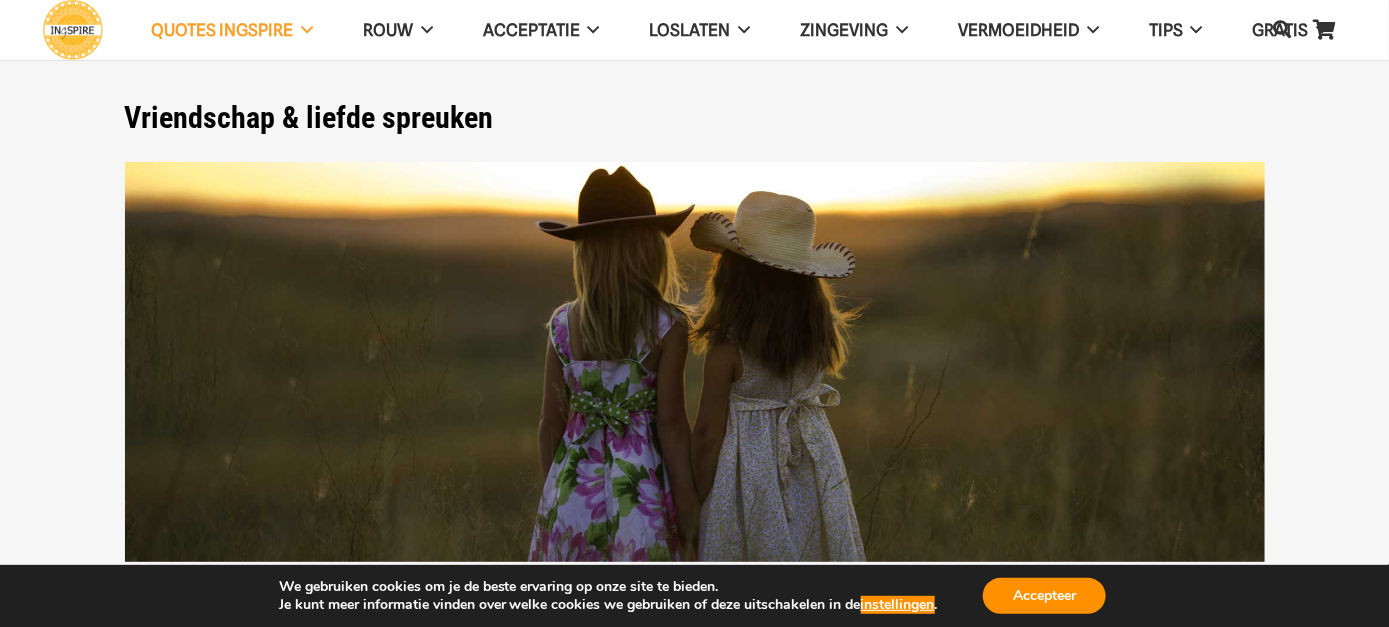 scroll, scrollTop: 0, scrollLeft: 0, axis: both 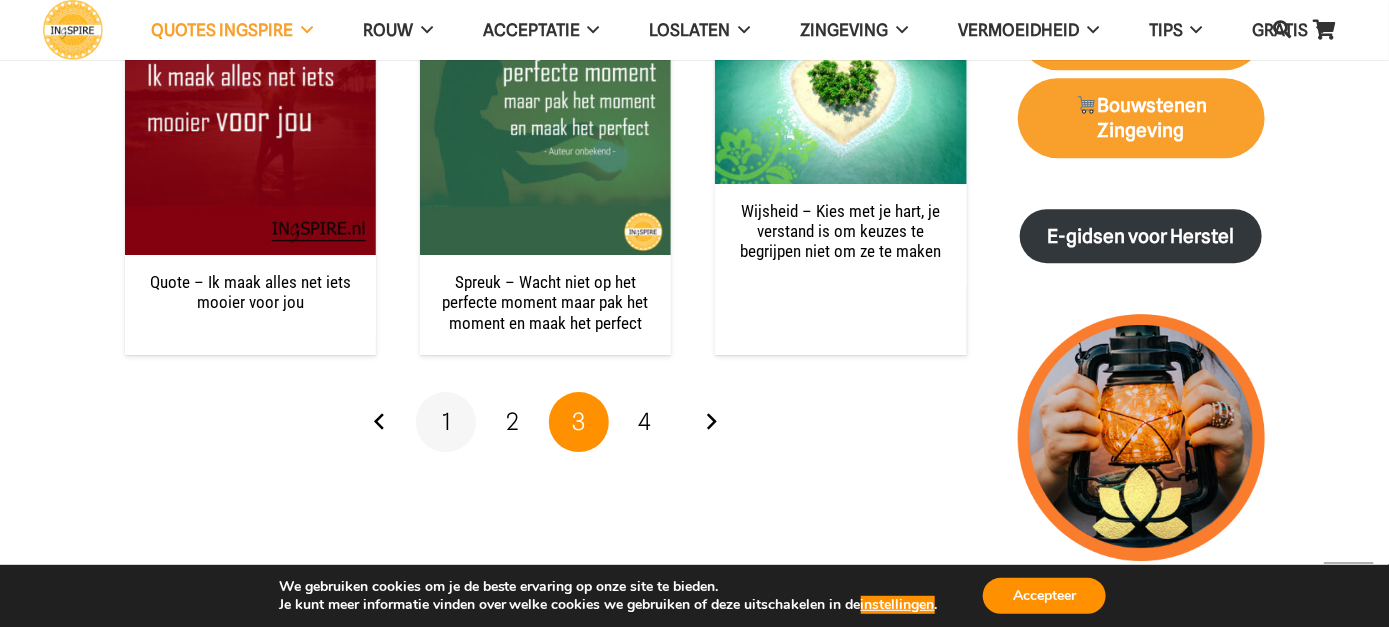 click on "1" at bounding box center (446, 422) 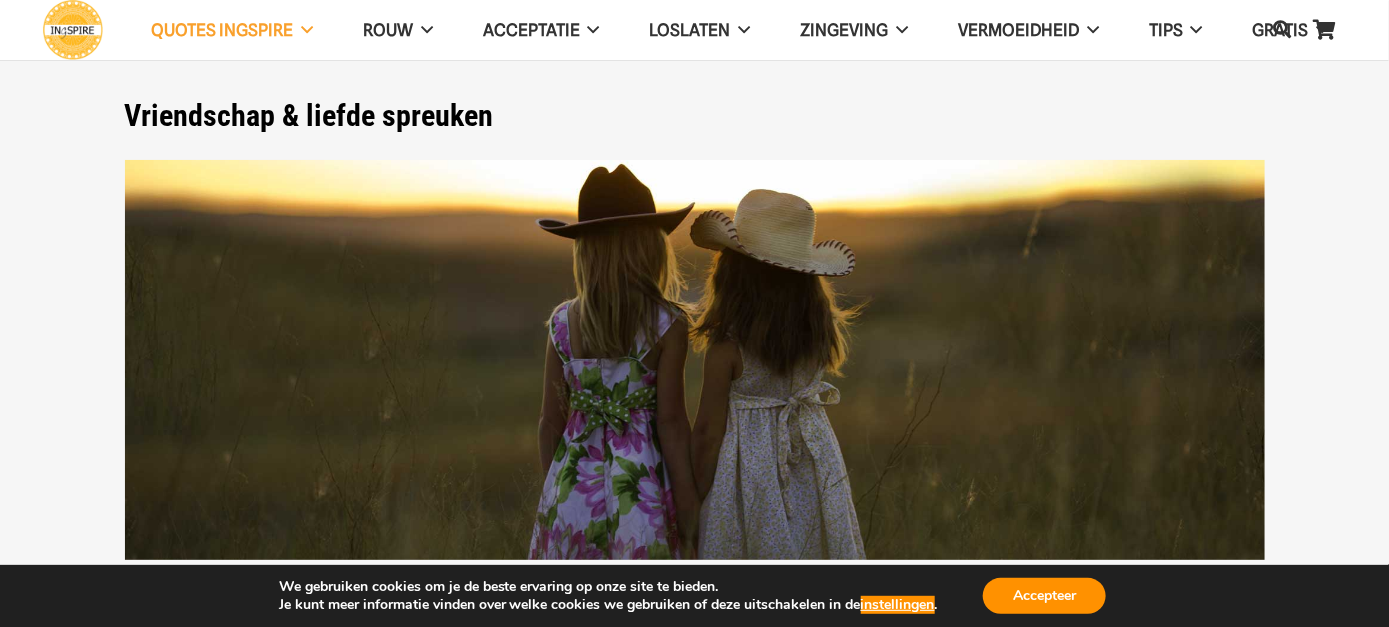 scroll, scrollTop: 0, scrollLeft: 0, axis: both 